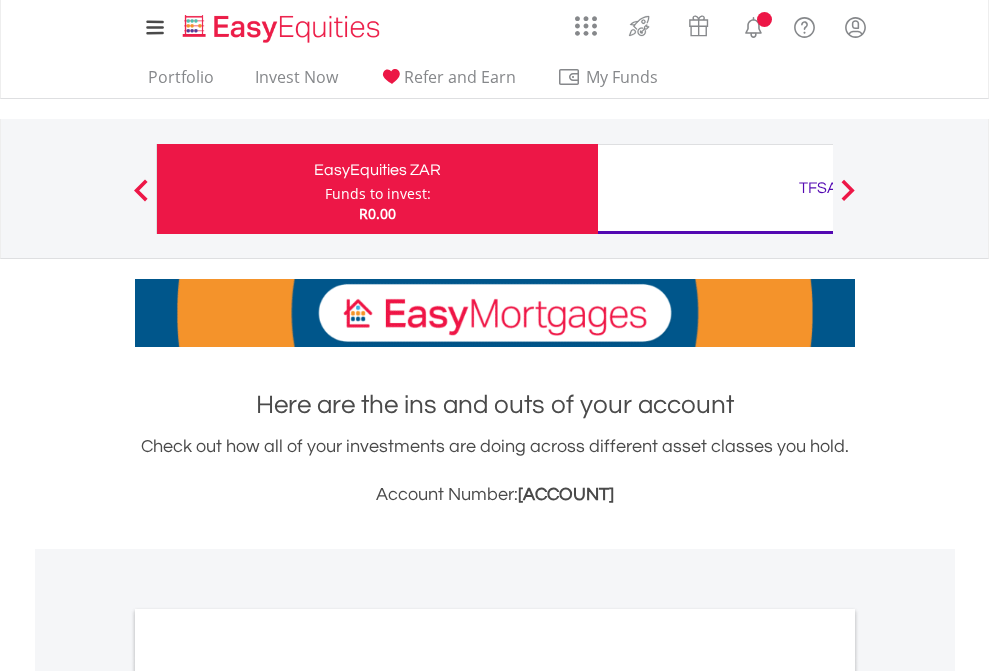 scroll, scrollTop: 0, scrollLeft: 0, axis: both 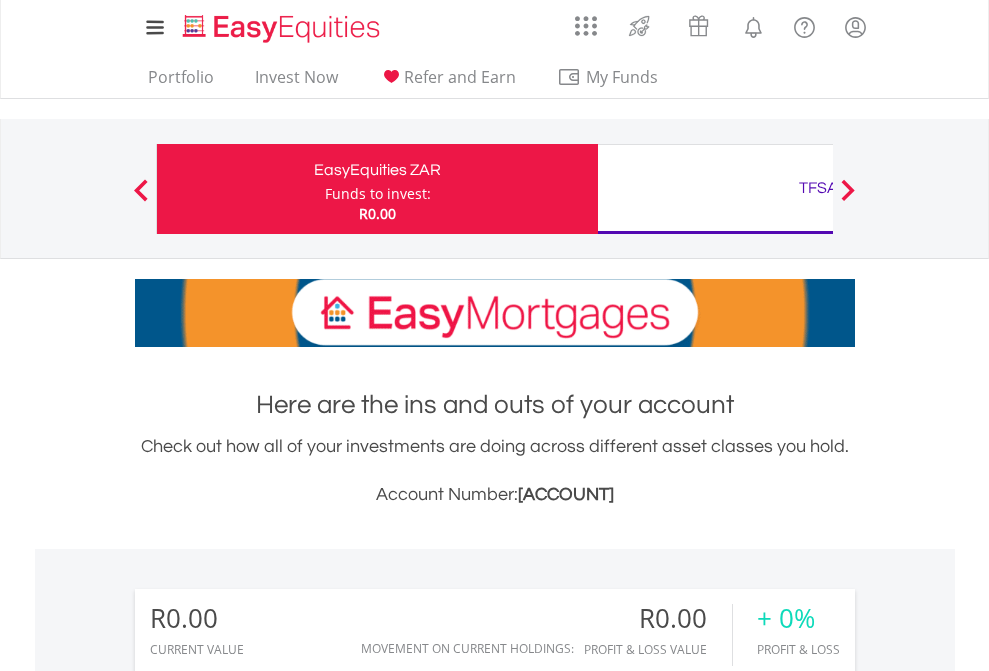 click on "Funds to invest:" at bounding box center (378, 194) 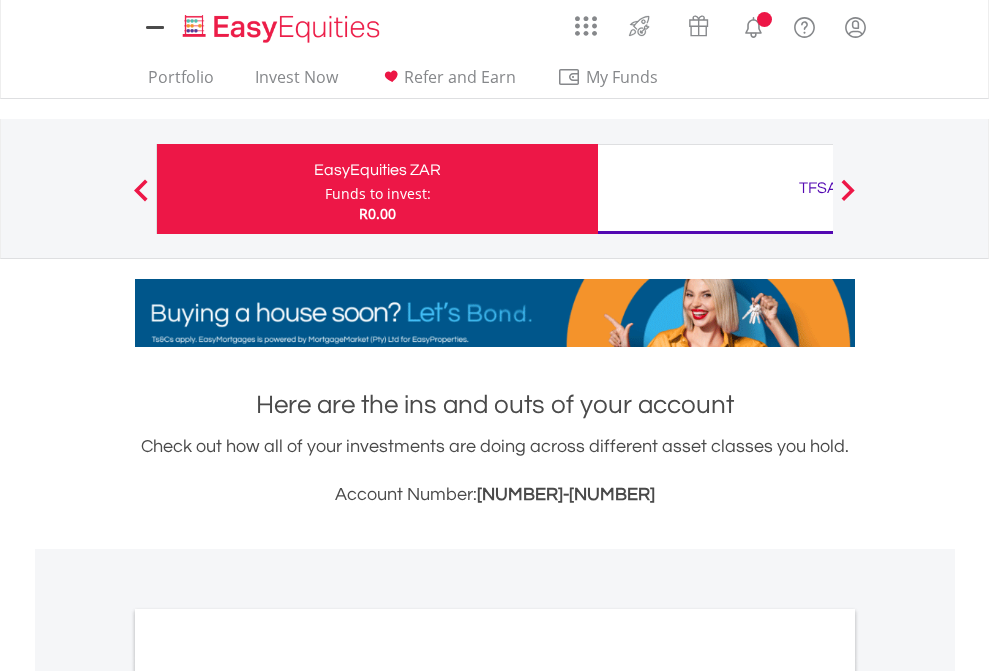 scroll, scrollTop: 0, scrollLeft: 0, axis: both 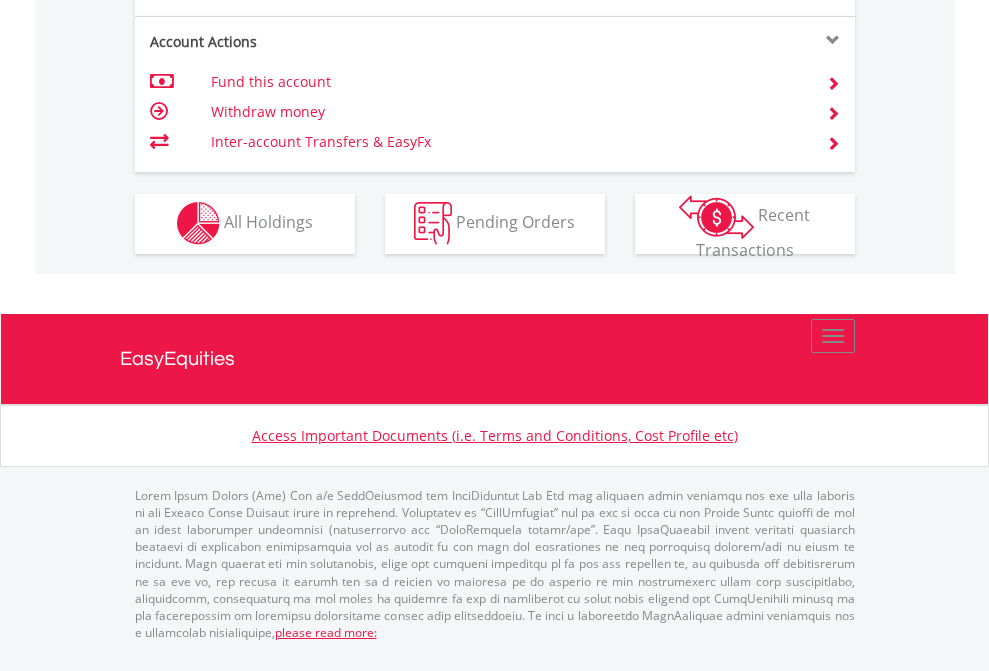 click on "Investment types" at bounding box center [706, -353] 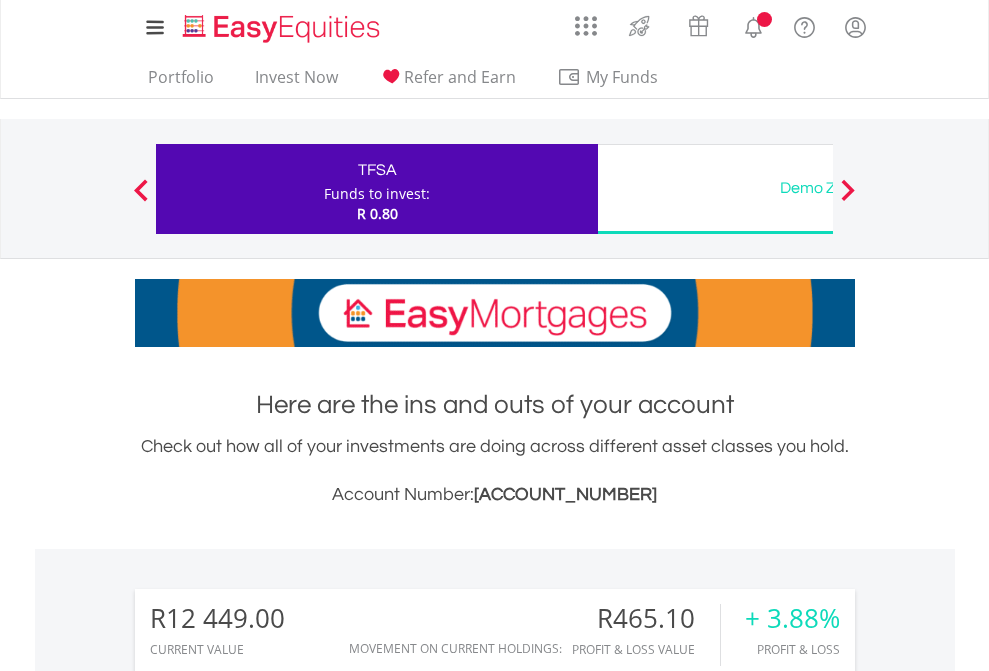 scroll, scrollTop: 0, scrollLeft: 0, axis: both 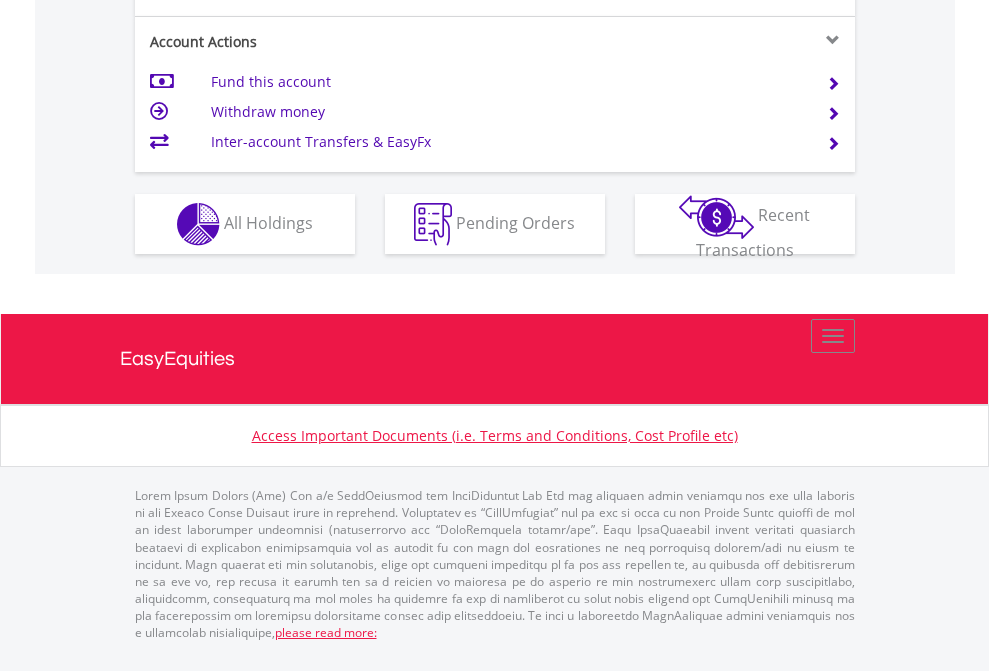 click on "Investment types" at bounding box center (706, -337) 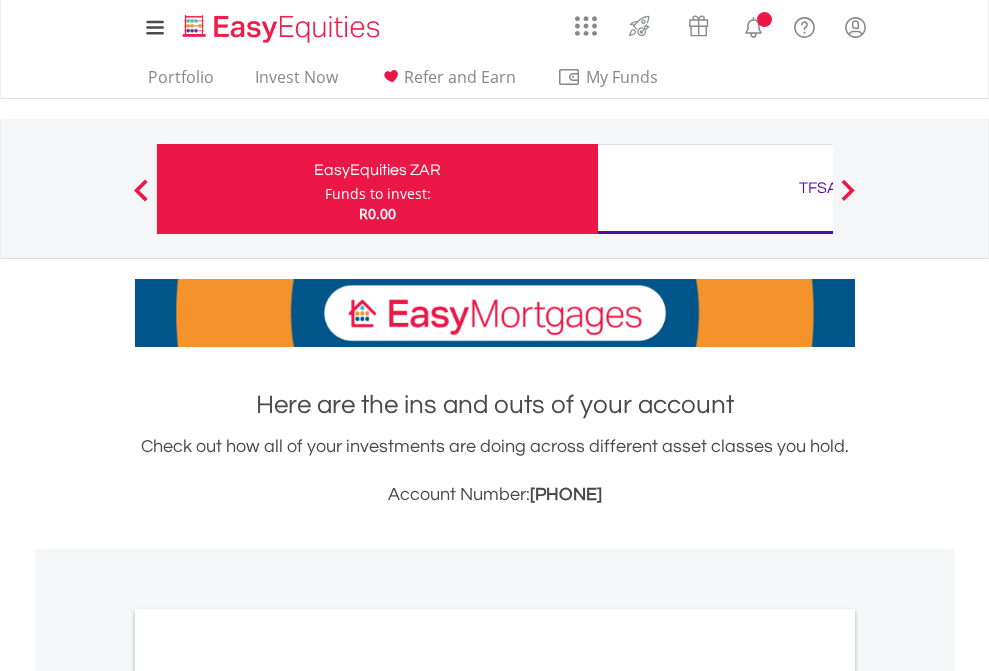 scroll, scrollTop: 1202, scrollLeft: 0, axis: vertical 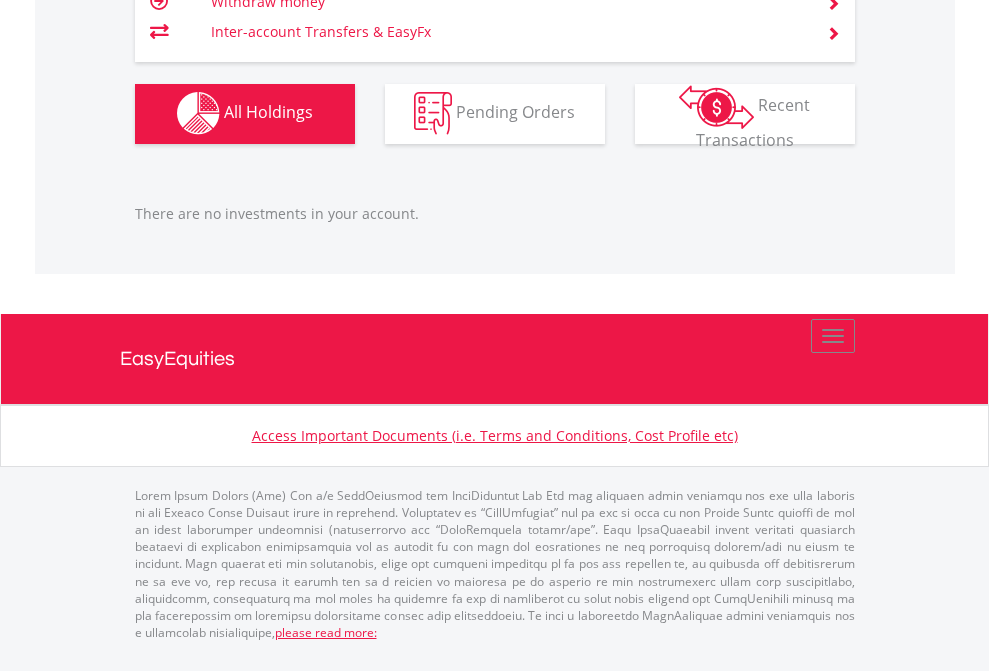 click on "TFSA" at bounding box center (818, -1142) 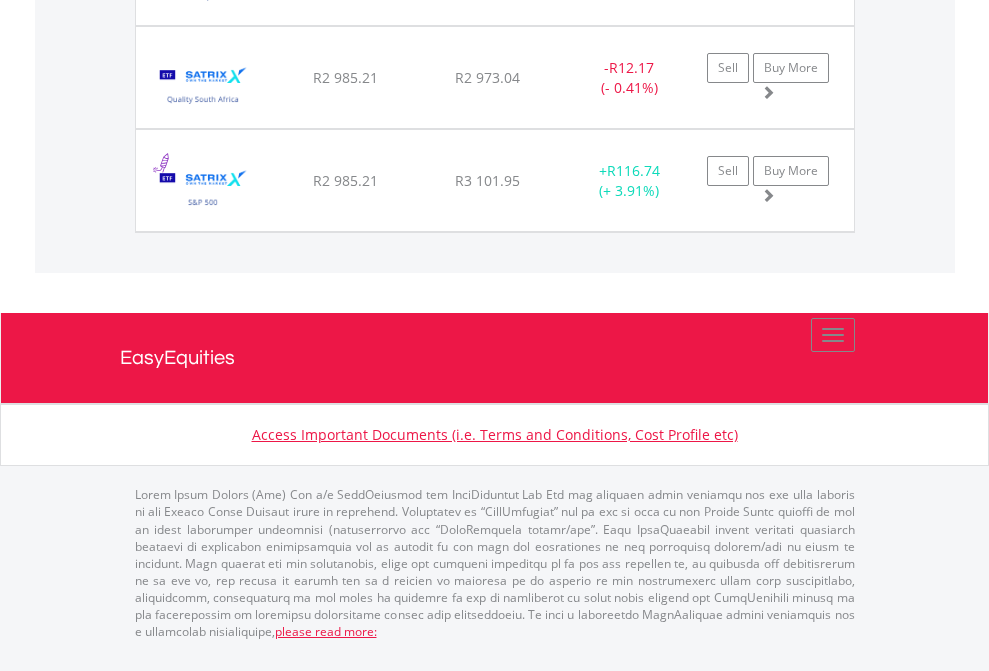 scroll, scrollTop: 2225, scrollLeft: 0, axis: vertical 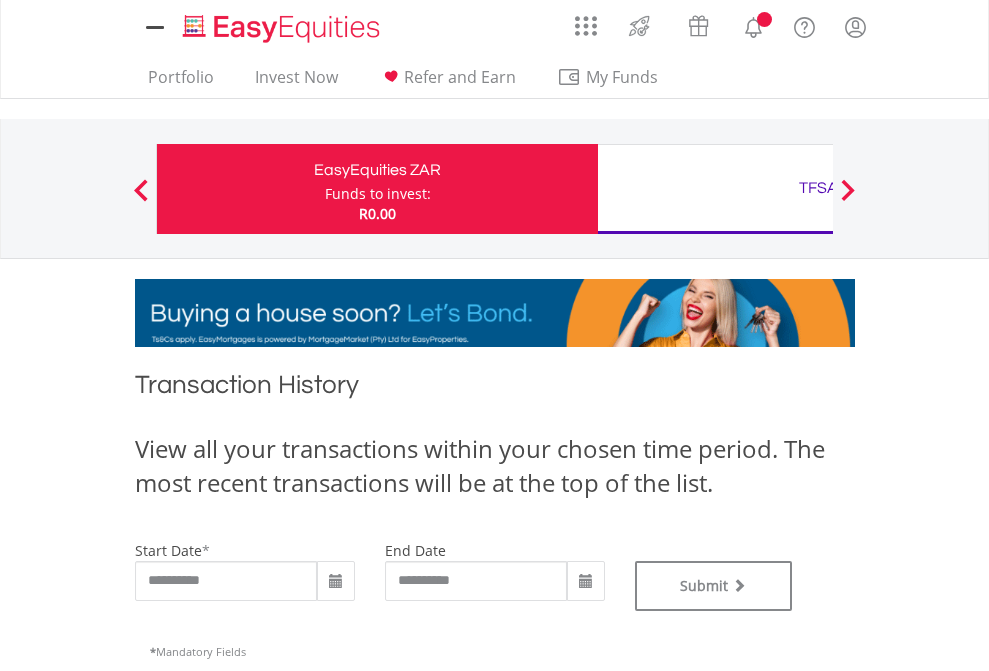 click on "TFSA" at bounding box center (818, 188) 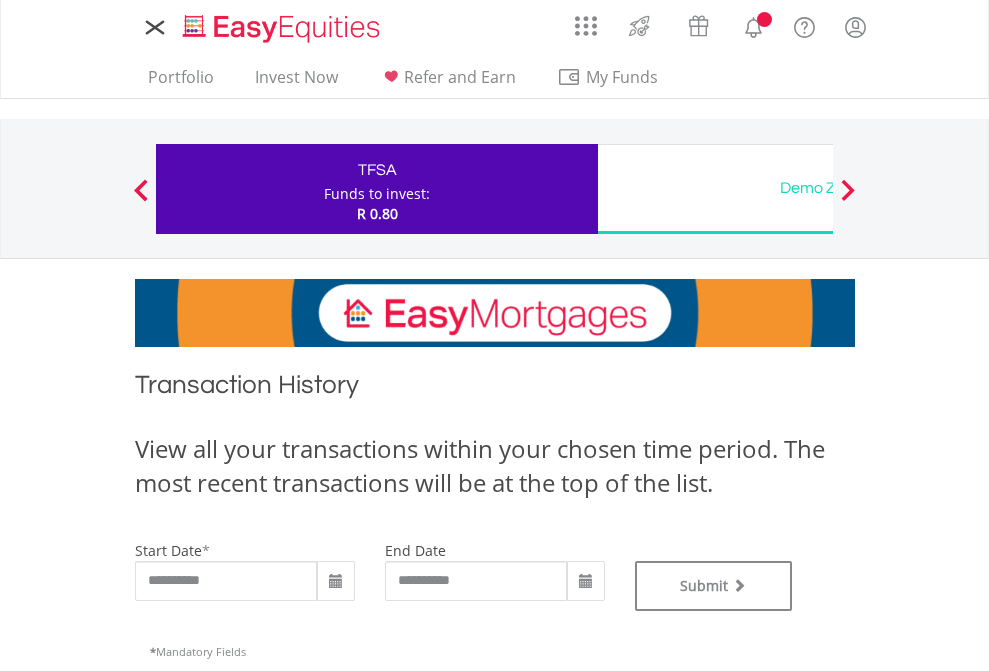 scroll, scrollTop: 0, scrollLeft: 0, axis: both 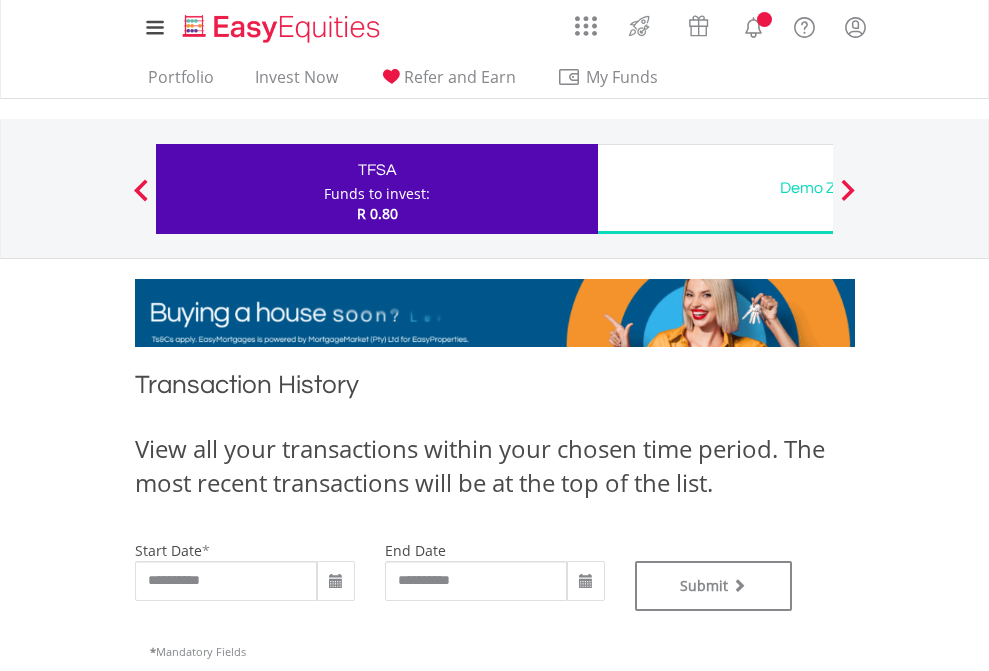 type on "**********" 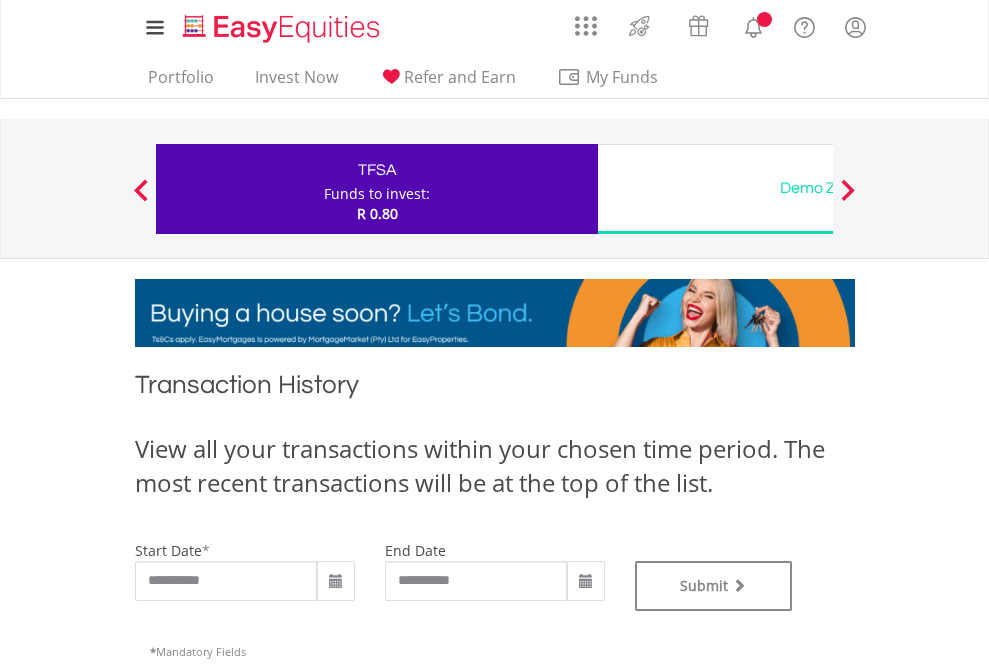 type on "**********" 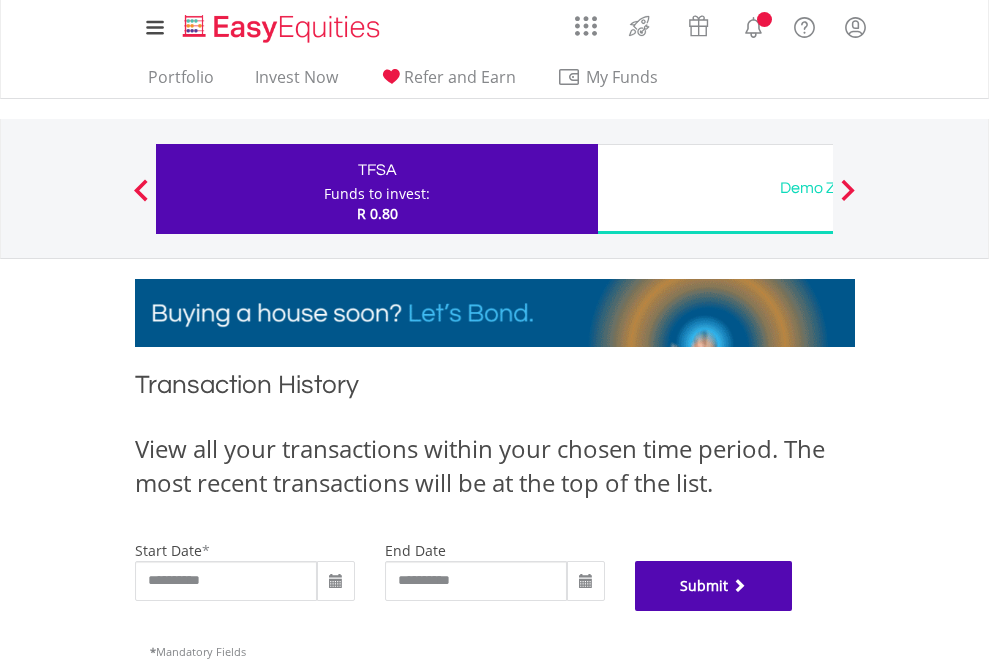 click on "Submit" at bounding box center (714, 586) 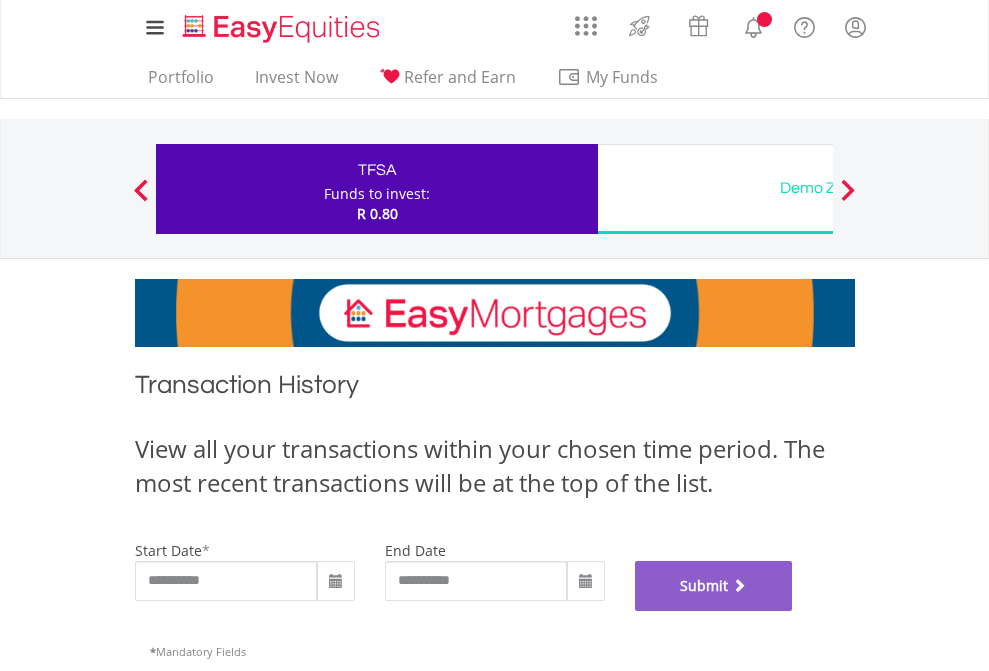scroll, scrollTop: 811, scrollLeft: 0, axis: vertical 